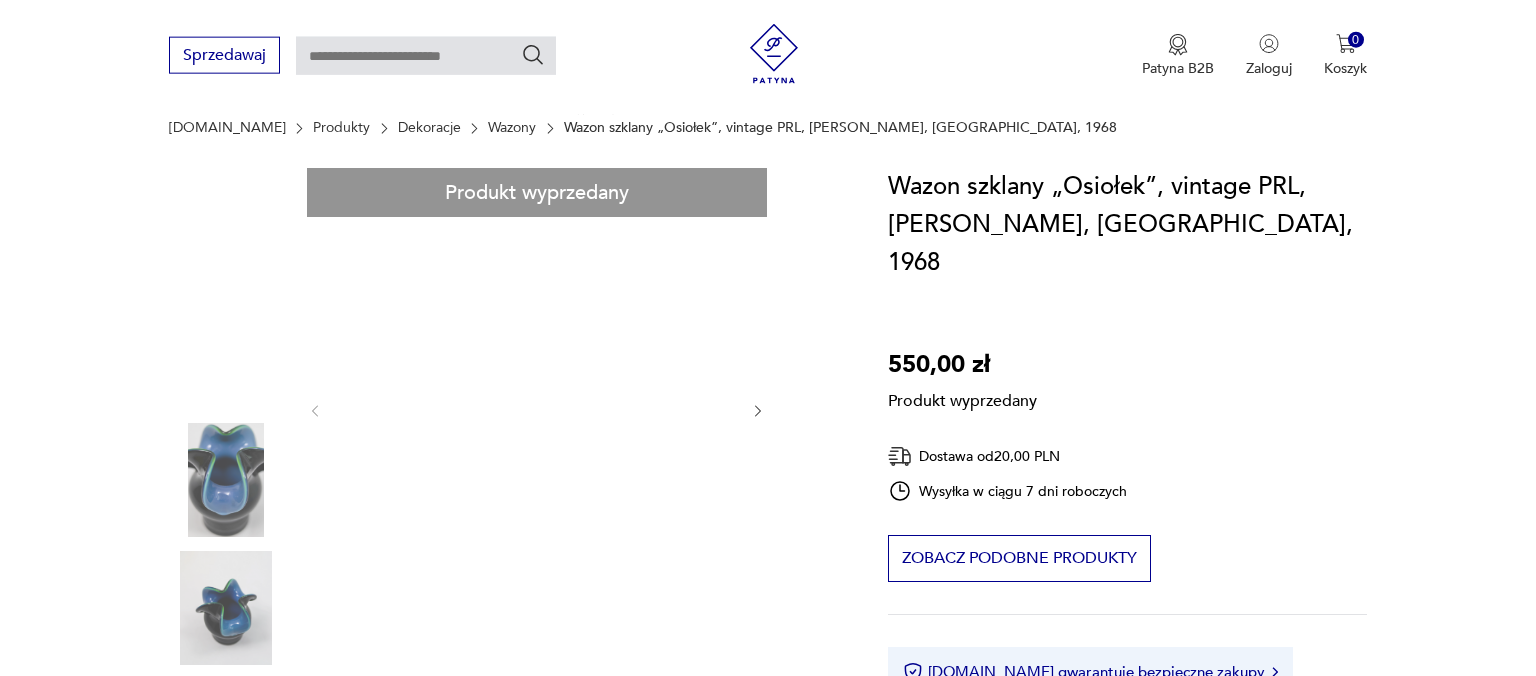 scroll, scrollTop: 211, scrollLeft: 0, axis: vertical 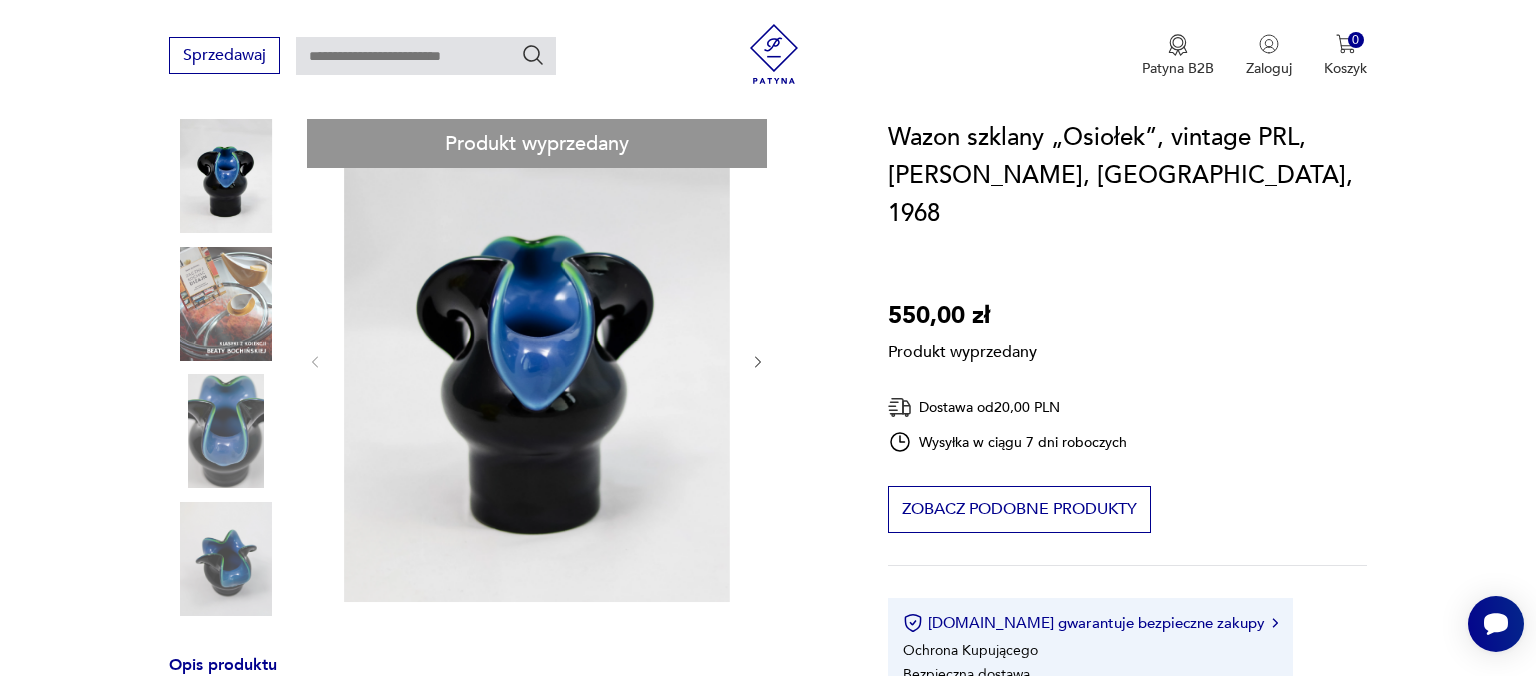 click on "Produkt wyprzedany Opis produktu Wazon „Osiołek” projektu Czesława Zubera, zaprojektowany dla Huty Szkła „Barbara” w Polanicy-Zdroju w 1968 roku. Wykonany ze szkła sodowego barwionego w masie, ręcznie formowanego. Charakterystyczny, unikalny kształt przypominający głowę osiołka oraz wyjątkowa kolorystyka z dominującymi odcieniami czerni, granatu i zieleni nadają mu nowoczesnego, eleganckiego wyglądu, typowego dla designu epoki PRL.
Parametry:
Tworzywo: szkło sodowe
Technika wykonania: ręczne formowanie
Kolor: czerń z granatowym wnętrzem, zielone akcenty na krawędziach
Wymiary: wysokość 16,5 cm, średnica 12 cm
Producent: Huta Szkła „Barbara”, Polanica-Zdrój
Czas powstania: 1968 r.
Stan: bardzo dobry, bez uszkodzeń, z drobnymi śladami użytkowania zgodnymi z wiekiem Rozwiń więcej Szczegóły produktu Miasto sprzedawcy :   Gdynia Tagi:   vintage ,  mid-century modern ,  PRL ,  lata 60. ,  design O sprzedawcy Beata Bochińska Zweryfikowany sprzedawca Gdynia   0,00 PLN" at bounding box center [504, 630] 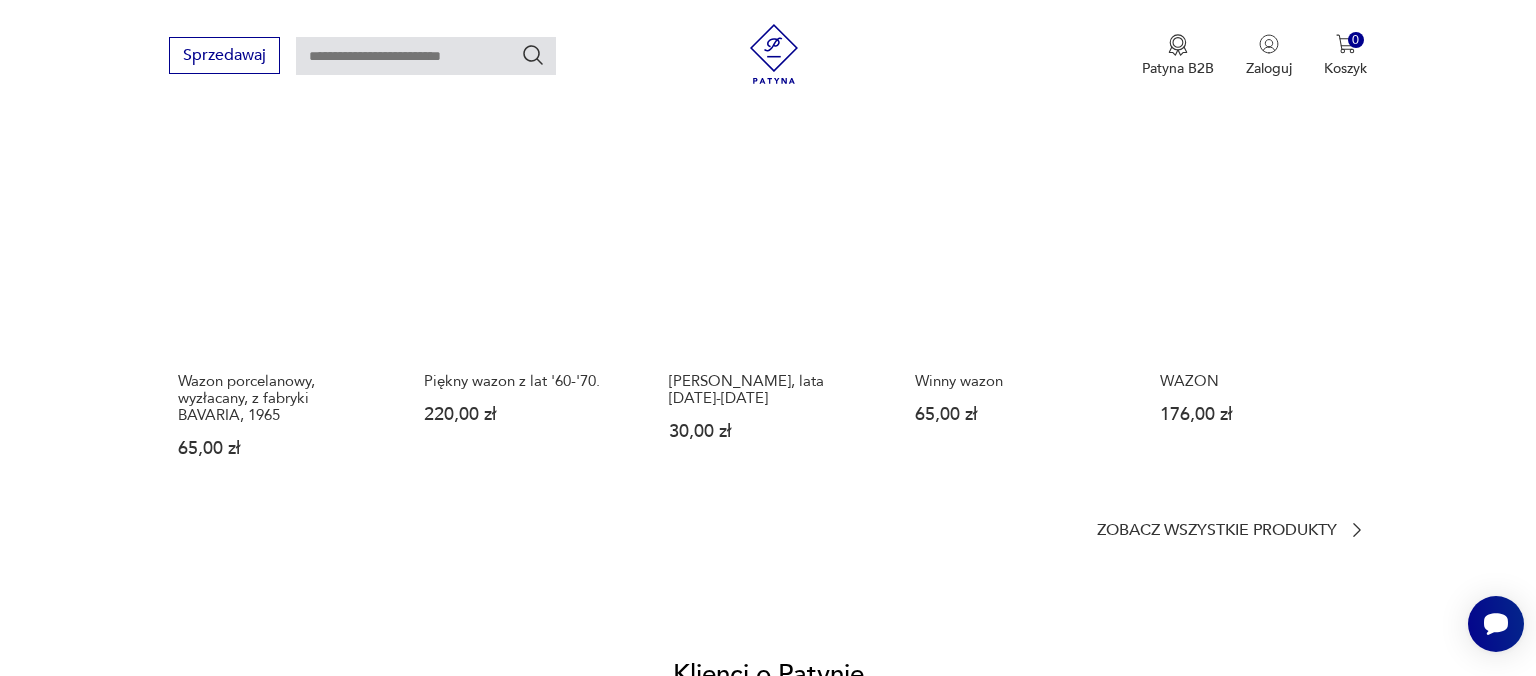 scroll, scrollTop: 1795, scrollLeft: 0, axis: vertical 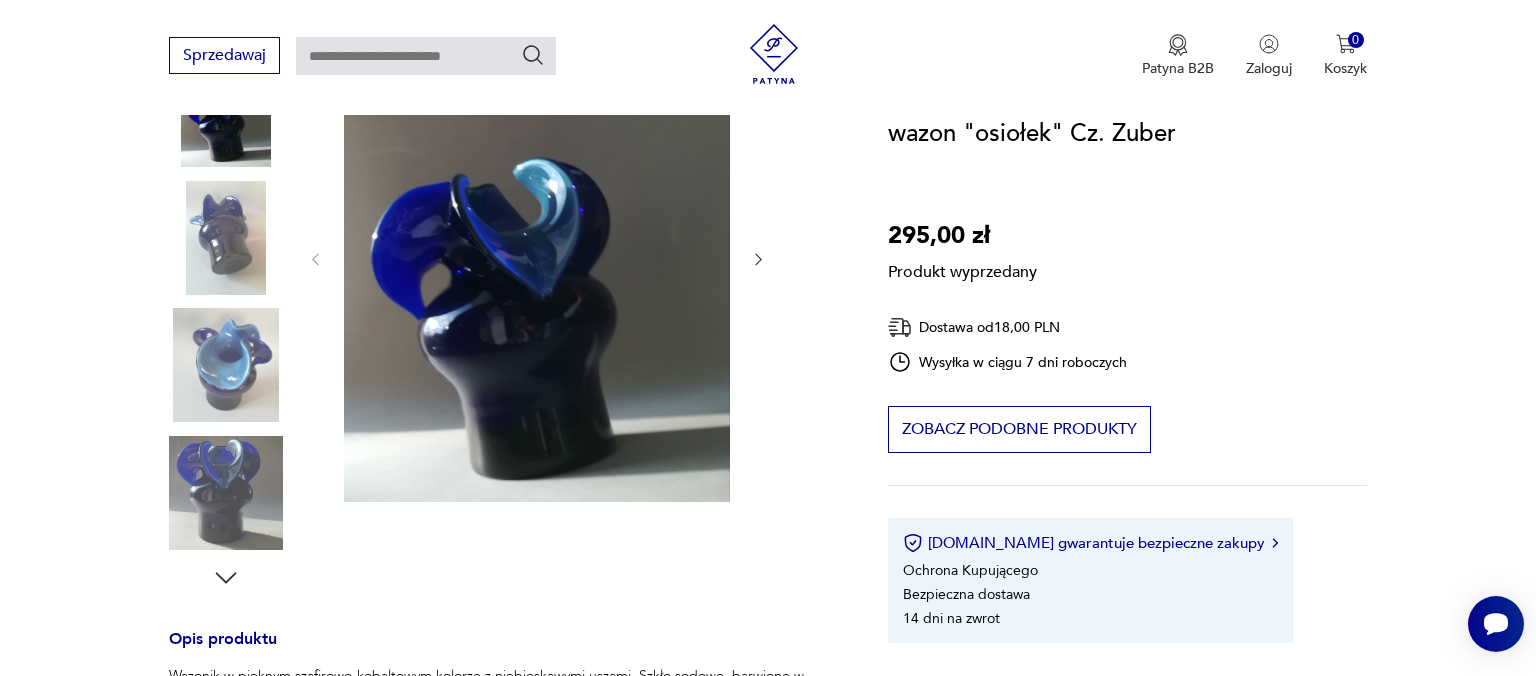 click on "Produkt wyprzedany Opis produktu Wazonik w pięknym szafirowo-kobaltowym kolorze z niebieskawymi uszami. Szkło sodowe, barwione w masie, dwu warstwowe.
Bardzo ładnie uformowany model: ładne proporcje, zgrabnie wywiniete "uszy", ładna soczewka.
Grube, ciężkie szkło.
Zdecydowanie dla kolekcjonerów tych wdzięcznych form. Rozwiń więcej Szczegóły produktu Stan:   idealny Wysokość :   16, 5 Typ :   średni Datowanie :   [DATE] - [DATE] Kraj pochodzenia :   Polska Tworzywo :   szkło Projektant :   [PERSON_NAME] Producent :   Huta "[PERSON_NAME]" w Polanicy Zdroju Zdobienia :   brak Średnica wylotu :   5 Miasto Sprzedawcy :   Warszawa Średnica podstawy :   7 Tagi:   vintage ,  szkło ,  tylko u nas ,  lata 70. ,  Walentynki dla niego ,  prezent ,  Prezent dla niego ,  Prezent dla kolekcjonera ,  klasyk ,  wazon ,  wazonik ,  Zuber Rozwiń więcej O sprzedawcy Vintage Point Zweryfikowany sprzedawca Od 9 lat z Patyną Dostawa i zwroty Dostępne formy dostawy: Kurier   18,00 PLN Odbior osobisty   Zwroty:" at bounding box center (504, 627) 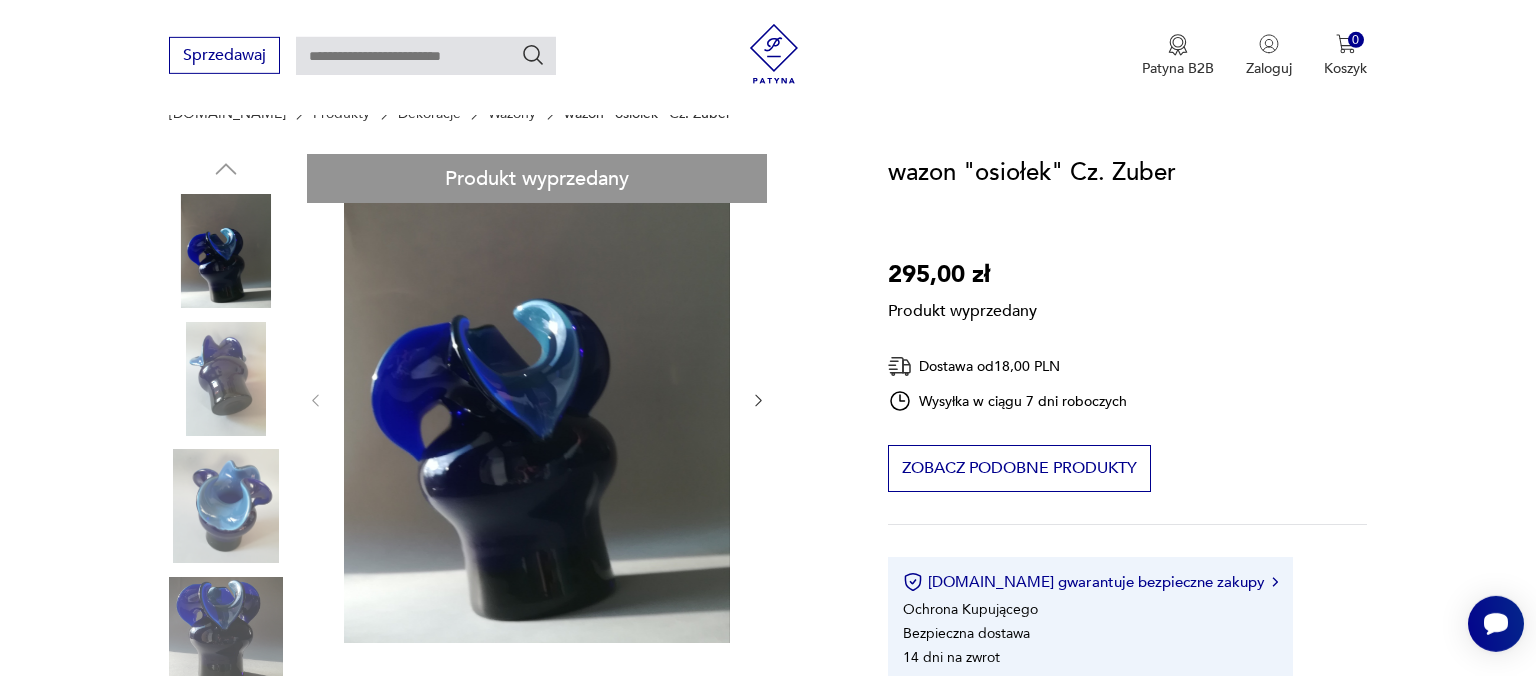 scroll, scrollTop: 105, scrollLeft: 0, axis: vertical 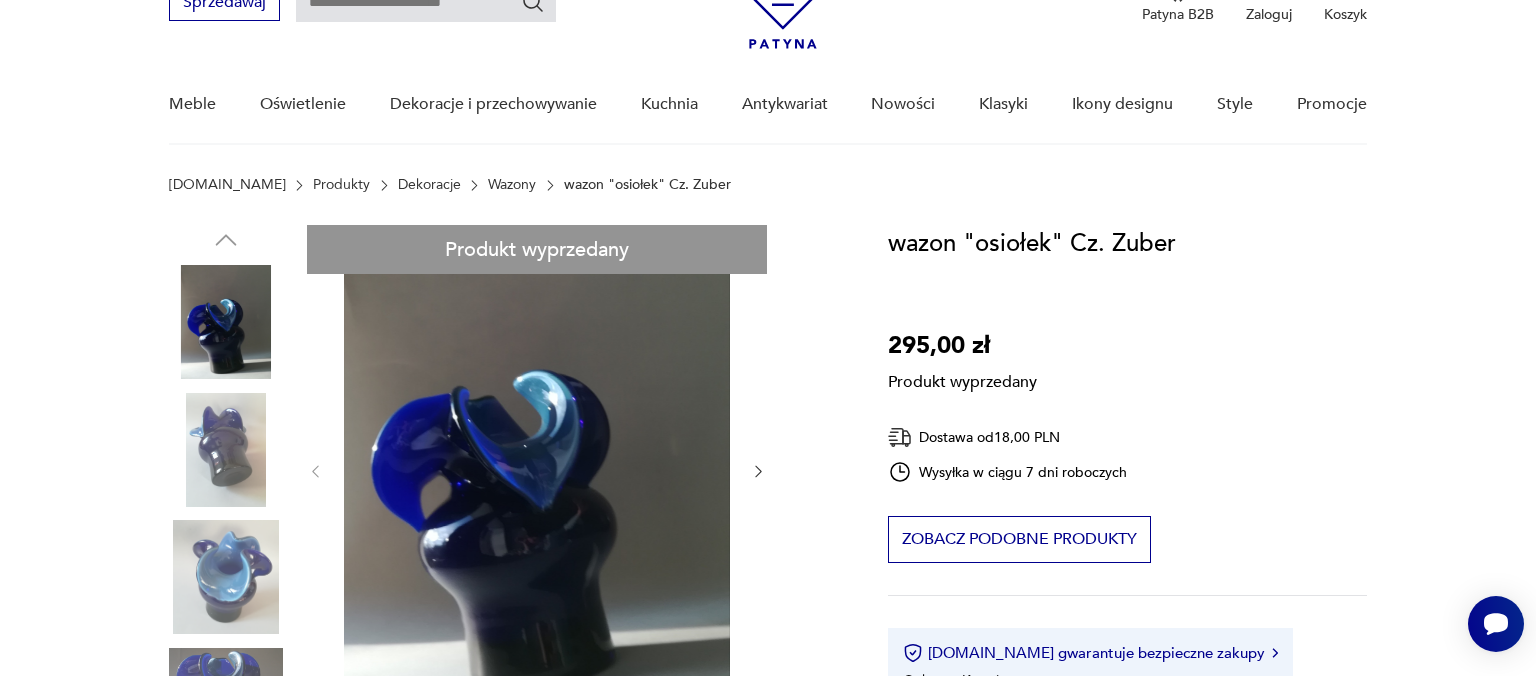 click on "Produkt wyprzedany Opis produktu Wazonik w pięknym szafirowo-kobaltowym kolorze z niebieskawymi uszami. Szkło sodowe, barwione w masie, dwu warstwowe.
Bardzo ładnie uformowany model: ładne proporcje, zgrabnie wywiniete "uszy", ładna soczewka.
Grube, ciężkie szkło.
Zdecydowanie dla kolekcjonerów tych wdzięcznych form. Rozwiń więcej Szczegóły produktu Stan:   idealny Wysokość :   16, 5 Typ :   średni Datowanie :   [DATE] - [DATE] Kraj pochodzenia :   Polska Tworzywo :   szkło Projektant :   [PERSON_NAME] Producent :   Huta "[PERSON_NAME]" w Polanicy Zdroju Zdobienia :   brak Średnica wylotu :   5 Miasto Sprzedawcy :   Warszawa Średnica podstawy :   7 Tagi:   vintage ,  szkło ,  tylko u nas ,  lata 70. ,  Walentynki dla niego ,  prezent ,  Prezent dla niego ,  Prezent dla kolekcjonera ,  klasyk ,  wazon ,  wazonik ,  Zuber Rozwiń więcej O sprzedawcy Vintage Point Zweryfikowany sprzedawca Od 9 lat z Patyną Dostawa i zwroty Dostępne formy dostawy: Kurier   18,00 PLN Odbior osobisty   Zwroty:" at bounding box center [504, 839] 